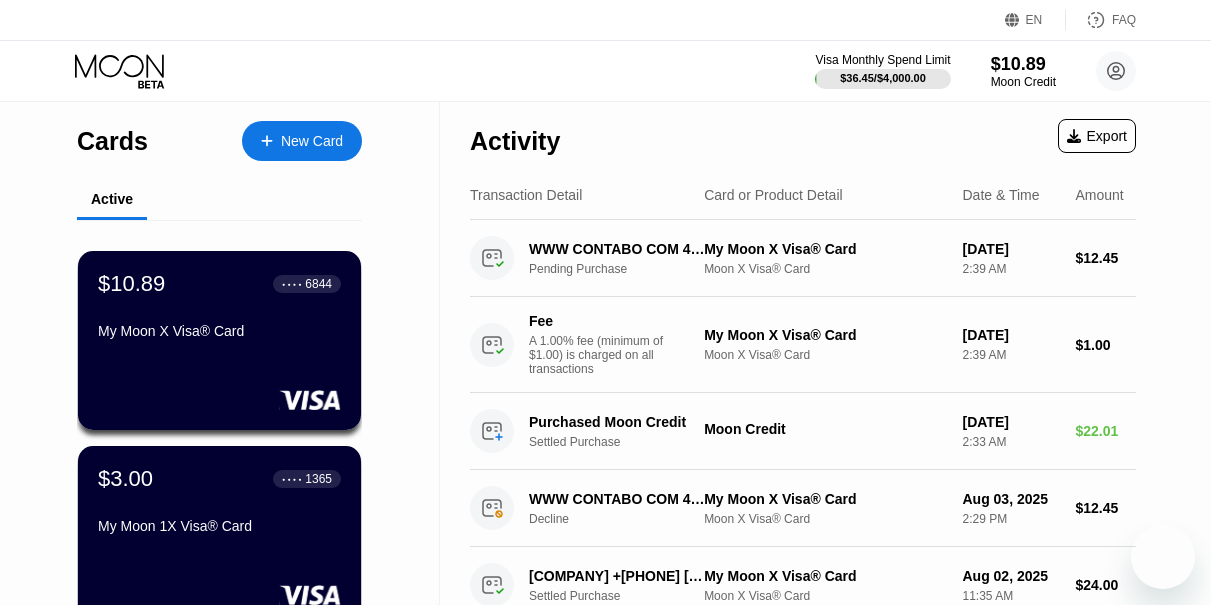 scroll, scrollTop: 0, scrollLeft: 0, axis: both 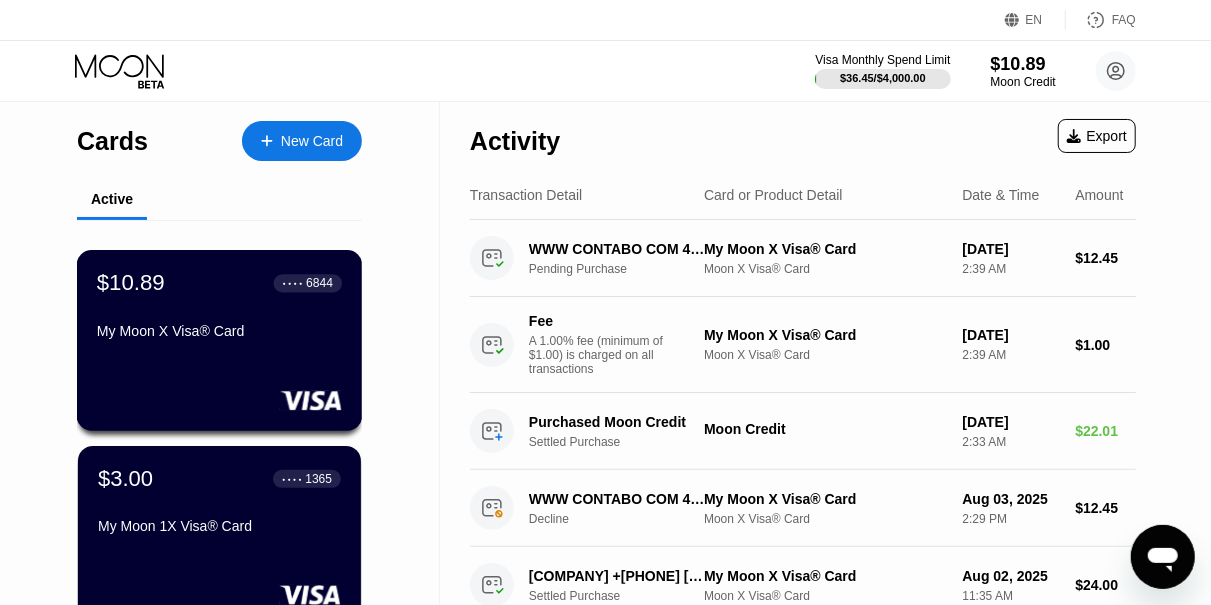 click on "My Moon X Visa® Card" at bounding box center (219, 335) 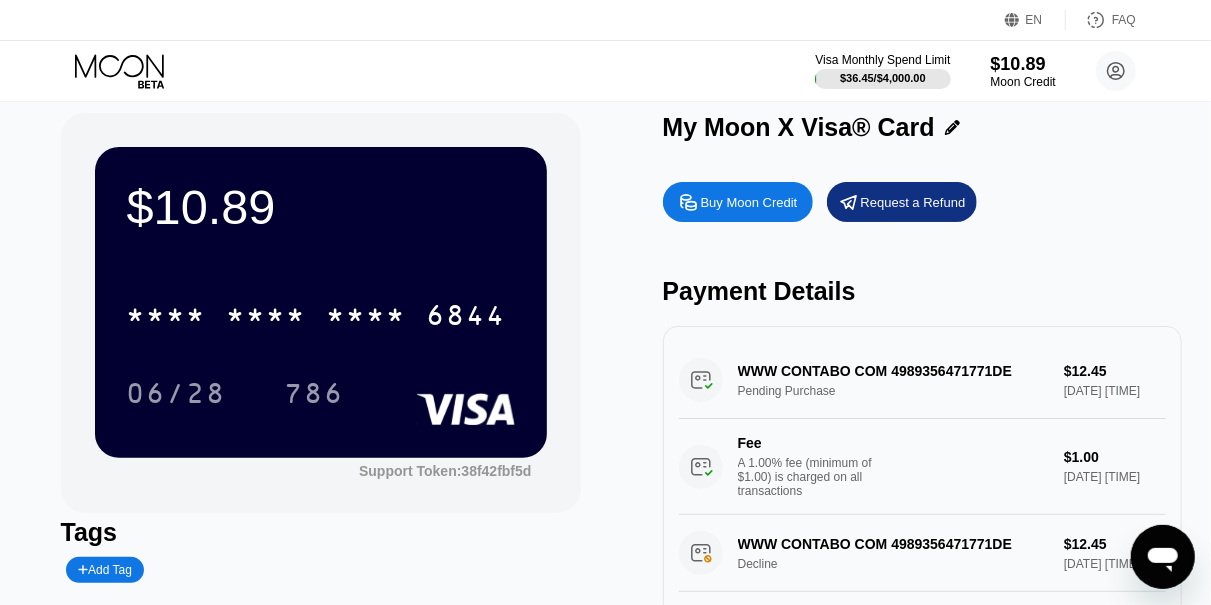 scroll, scrollTop: 16, scrollLeft: 0, axis: vertical 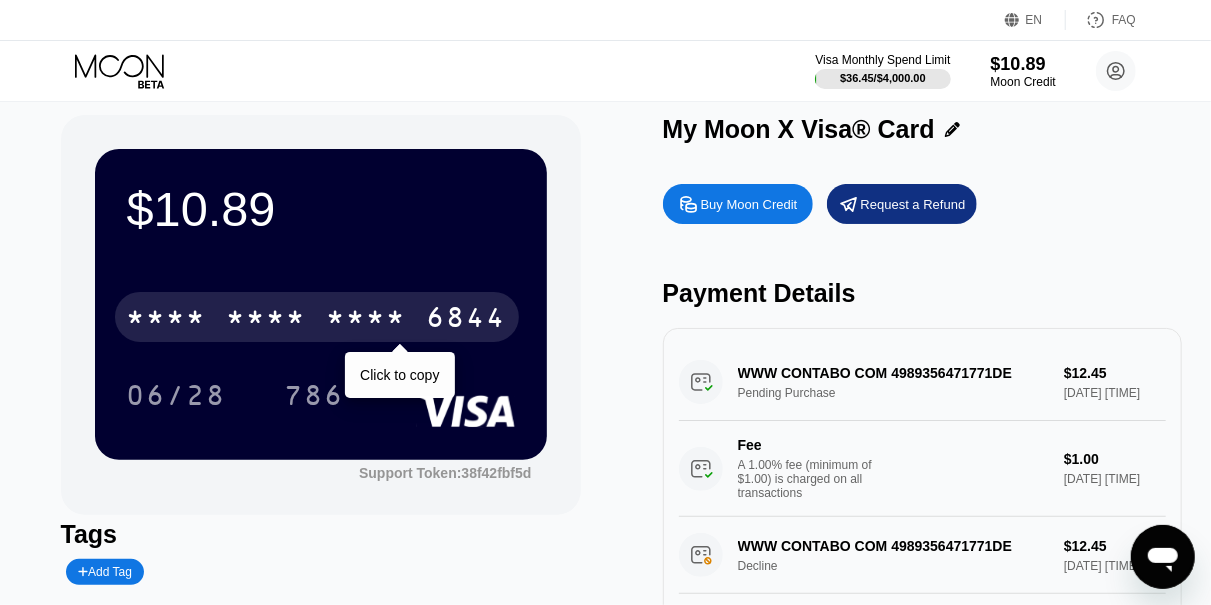 click on "* * * * * * * * * * * * [CC]" at bounding box center (317, 317) 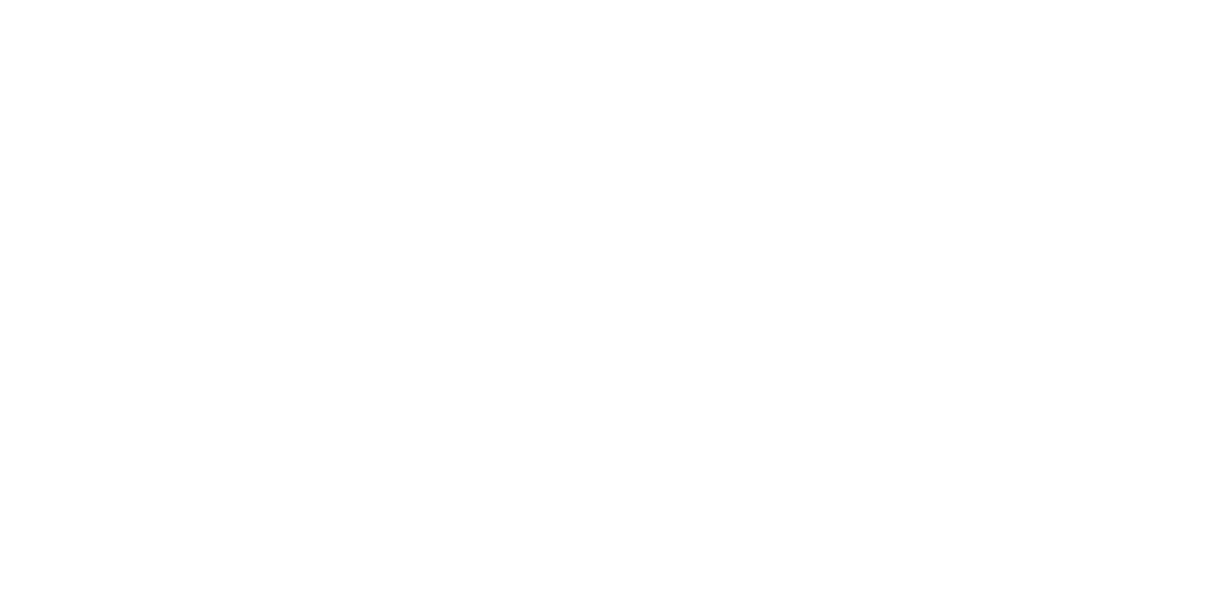 scroll, scrollTop: 0, scrollLeft: 0, axis: both 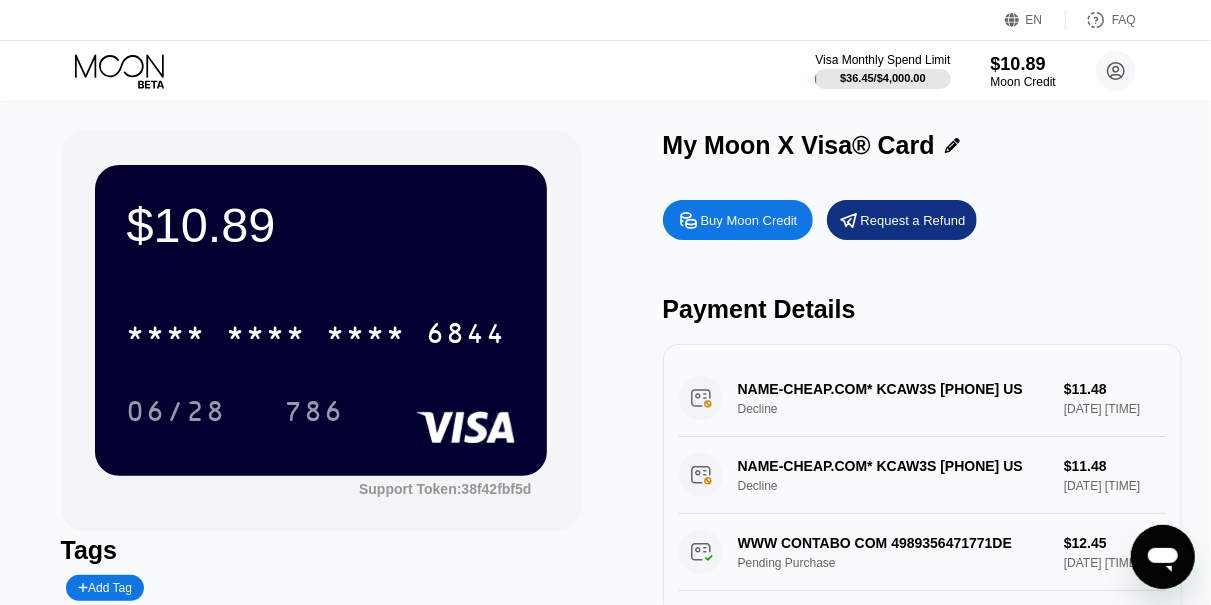 click on "Visa Monthly Spend Limit $36.45 / $4,000.00 $10.89 Moon Credit Show Guy showguy606@gmail.com  Home Settings Support Careers About Us Log out Privacy policy Terms" at bounding box center [605, 71] 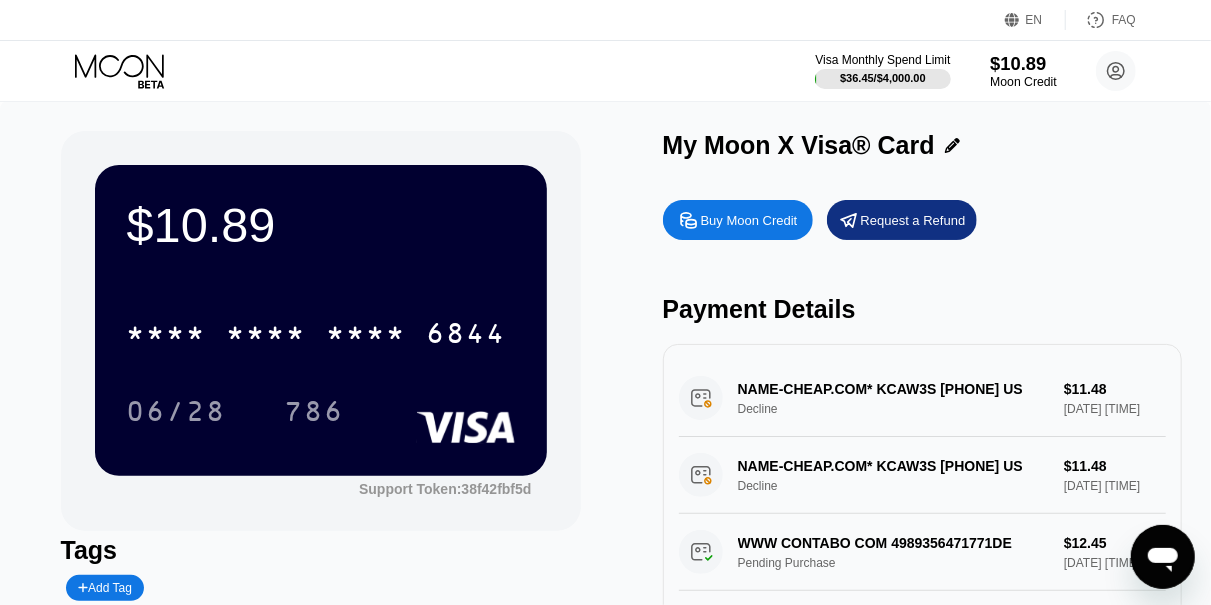 click on "Moon Credit" at bounding box center (1023, 82) 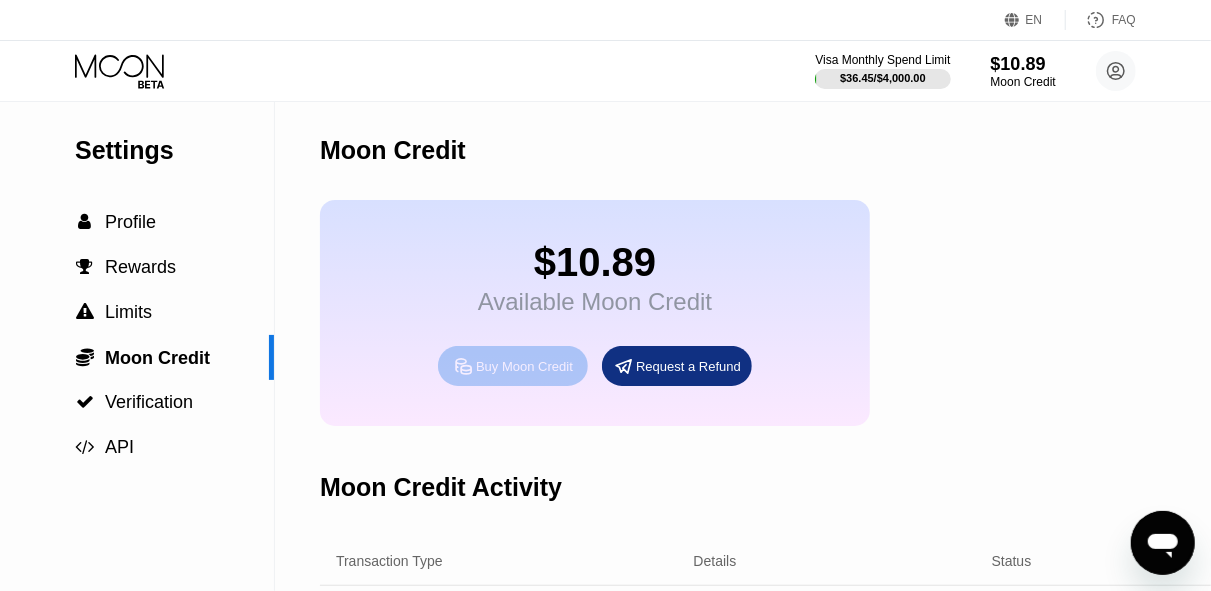 click on "Buy Moon Credit" at bounding box center (524, 366) 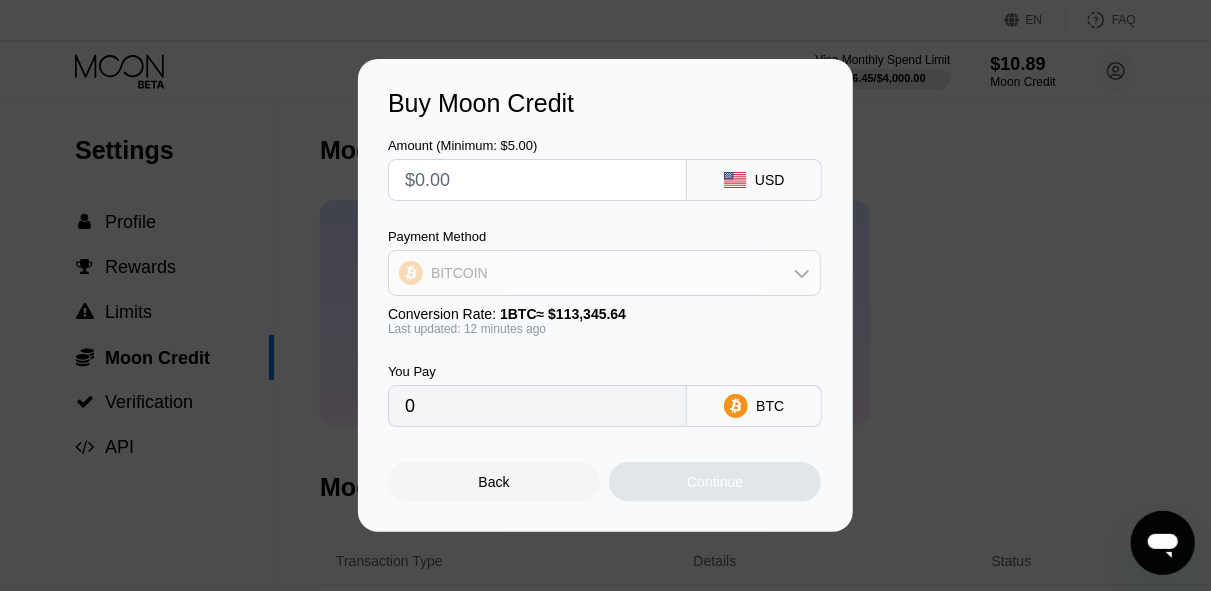 click on "BITCOIN" at bounding box center [604, 273] 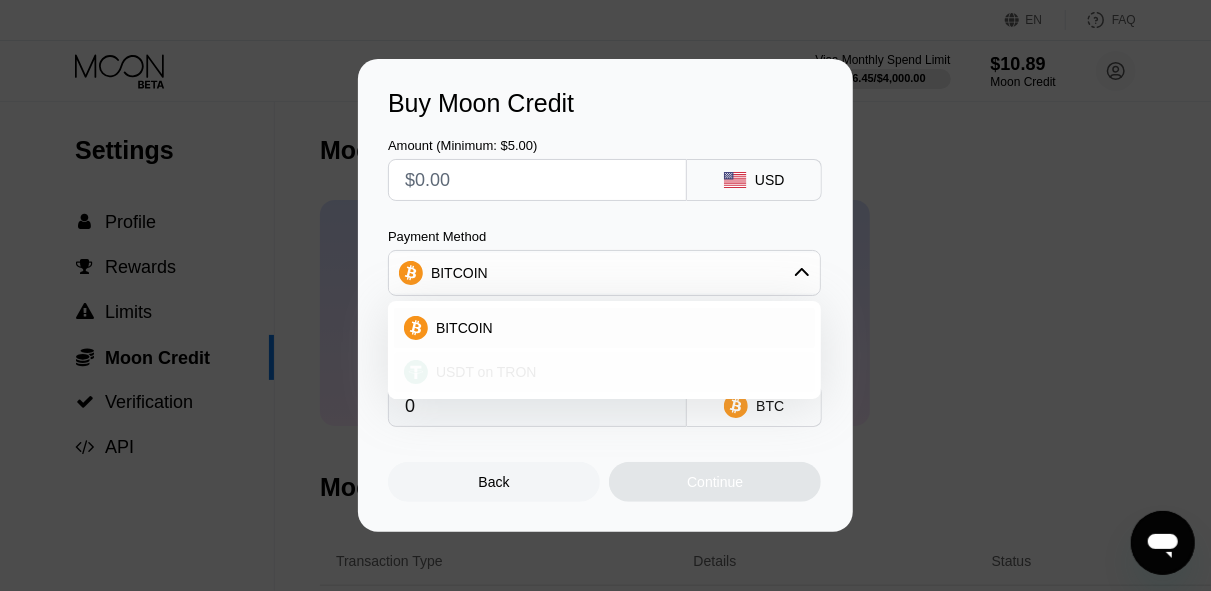 click on "USDT on TRON" at bounding box center [486, 372] 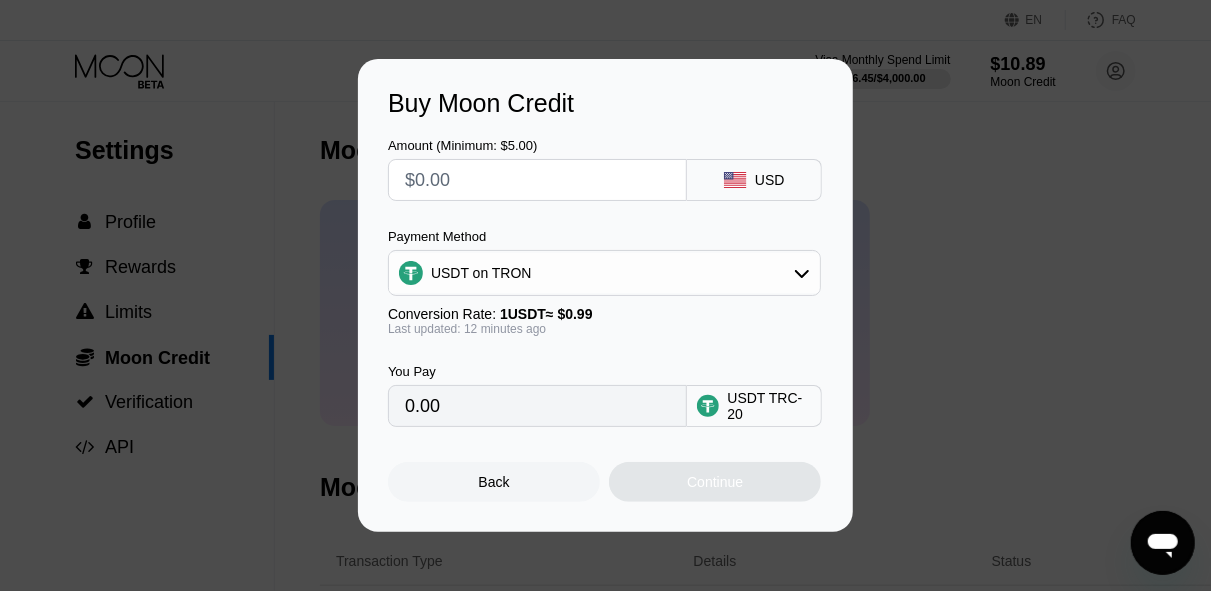 click at bounding box center (537, 180) 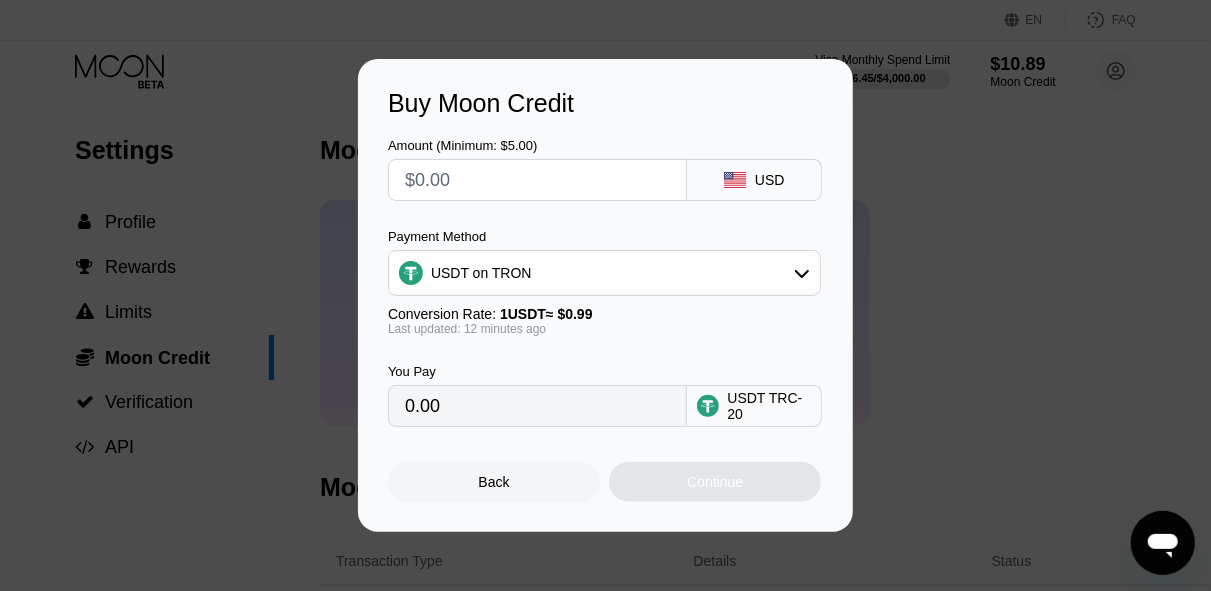 type on "$1" 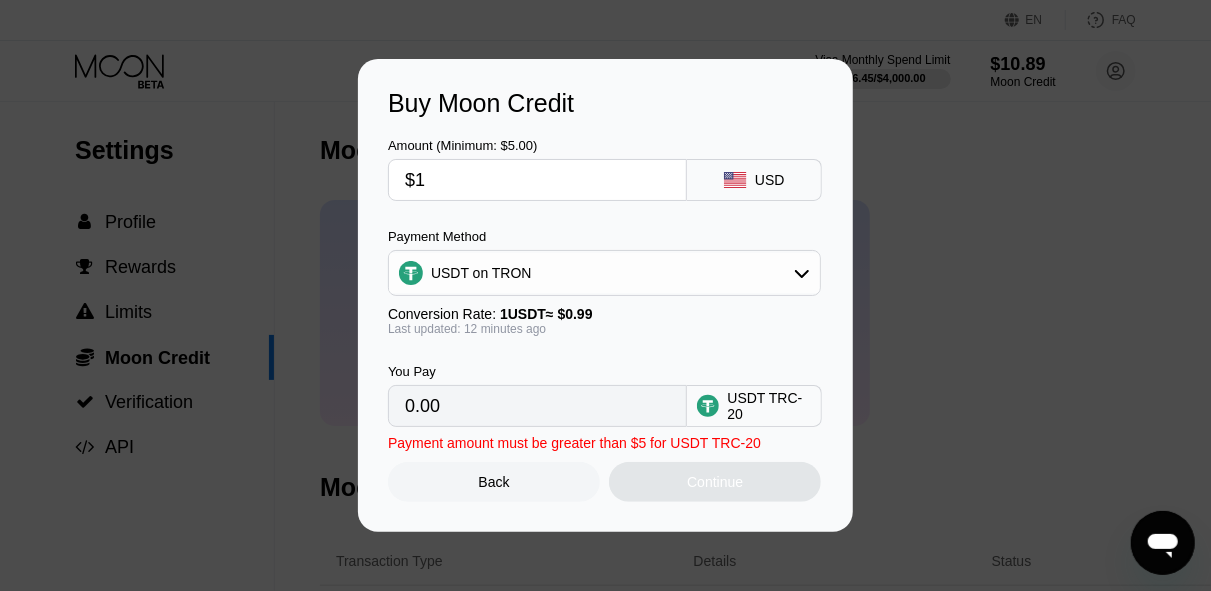 type on "1.01" 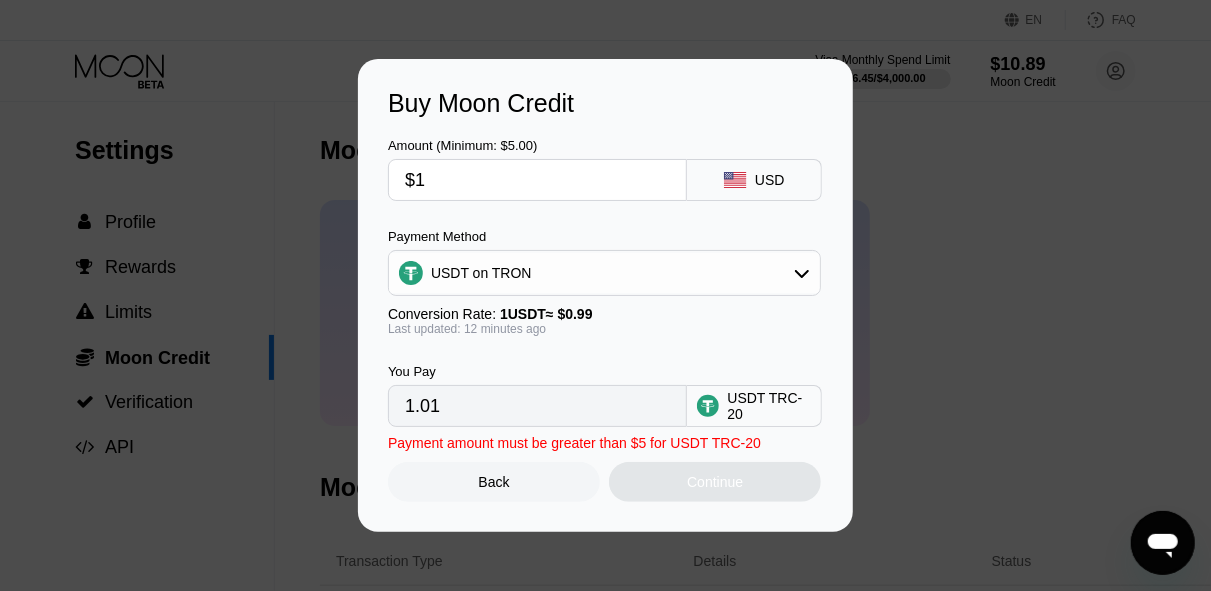 type on "$10" 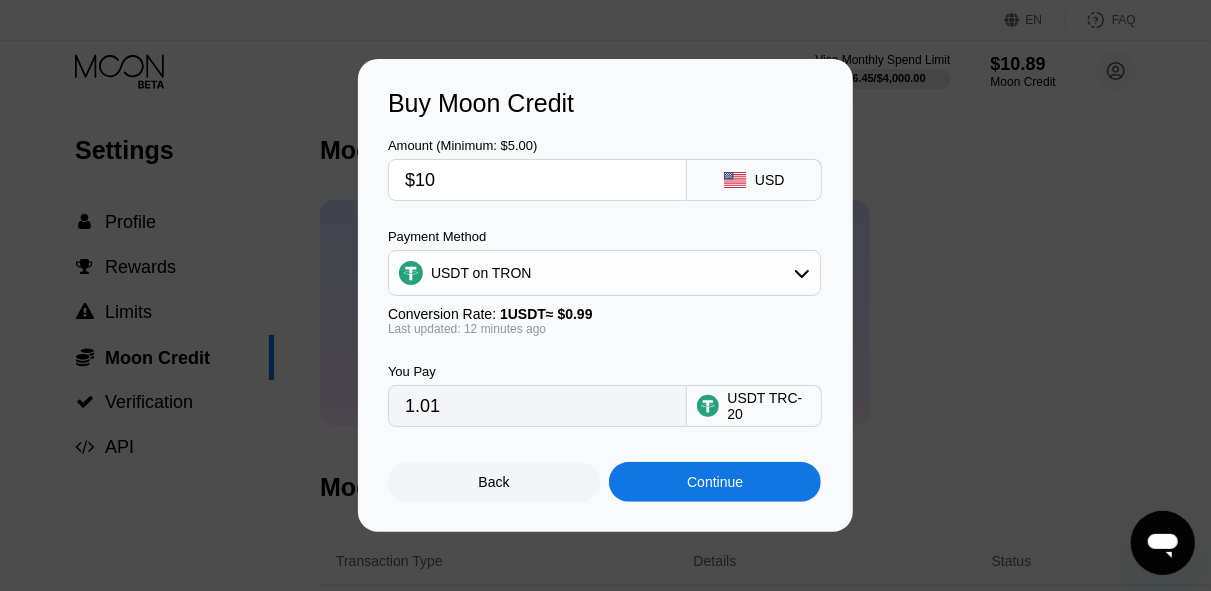 type on "10.10" 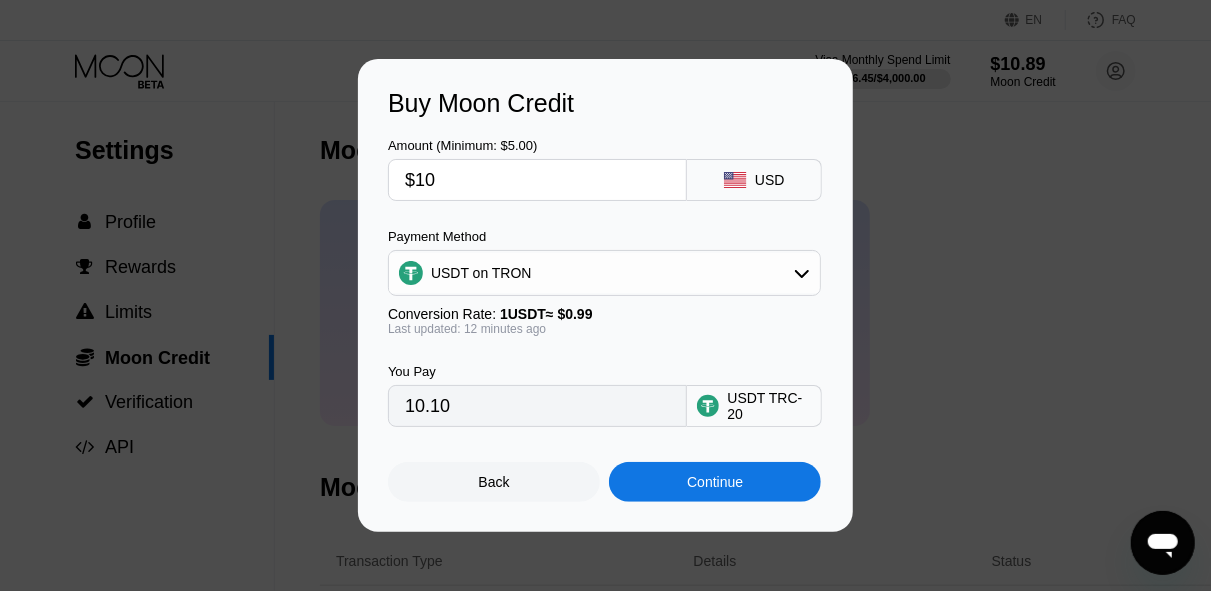 type on "$10" 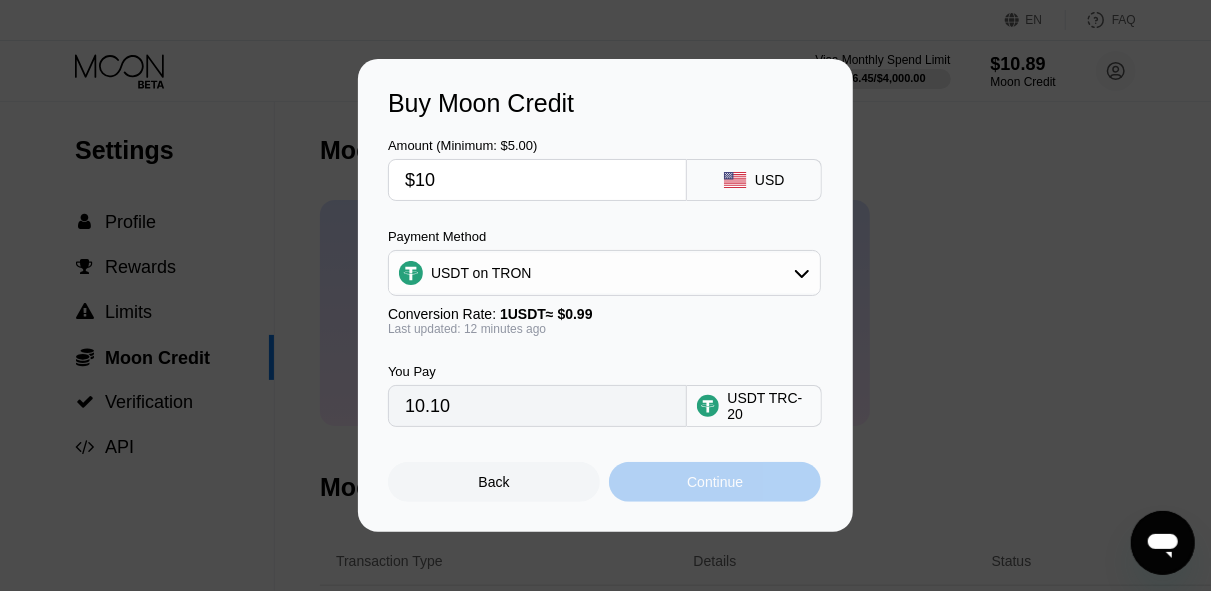 click on "Continue" at bounding box center [715, 482] 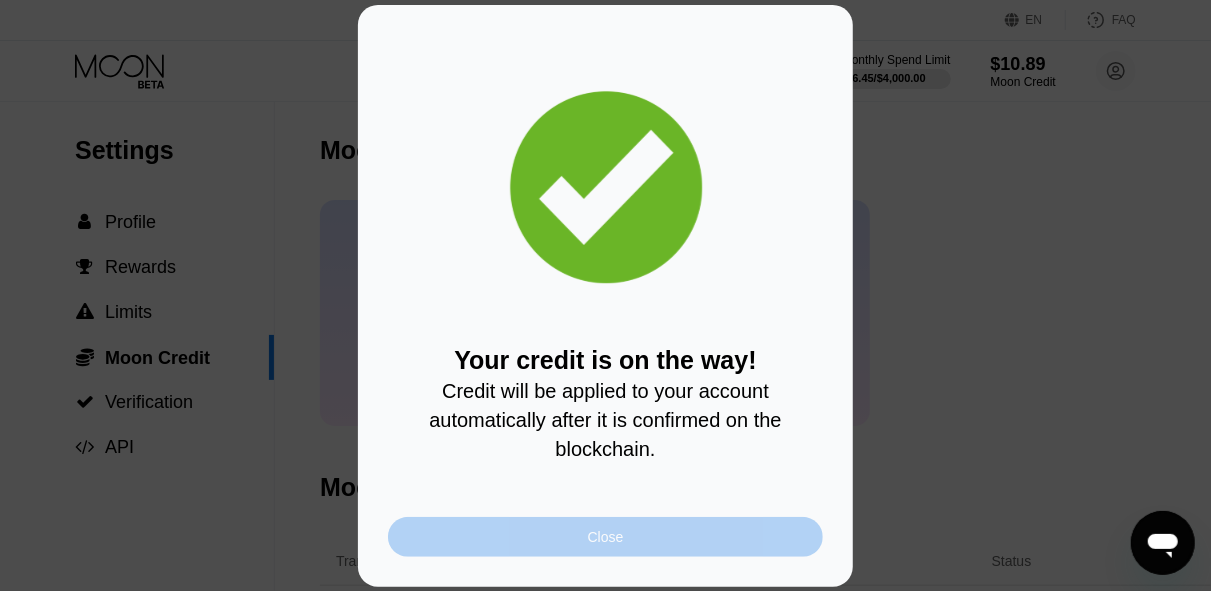 click on "Close" at bounding box center (605, 537) 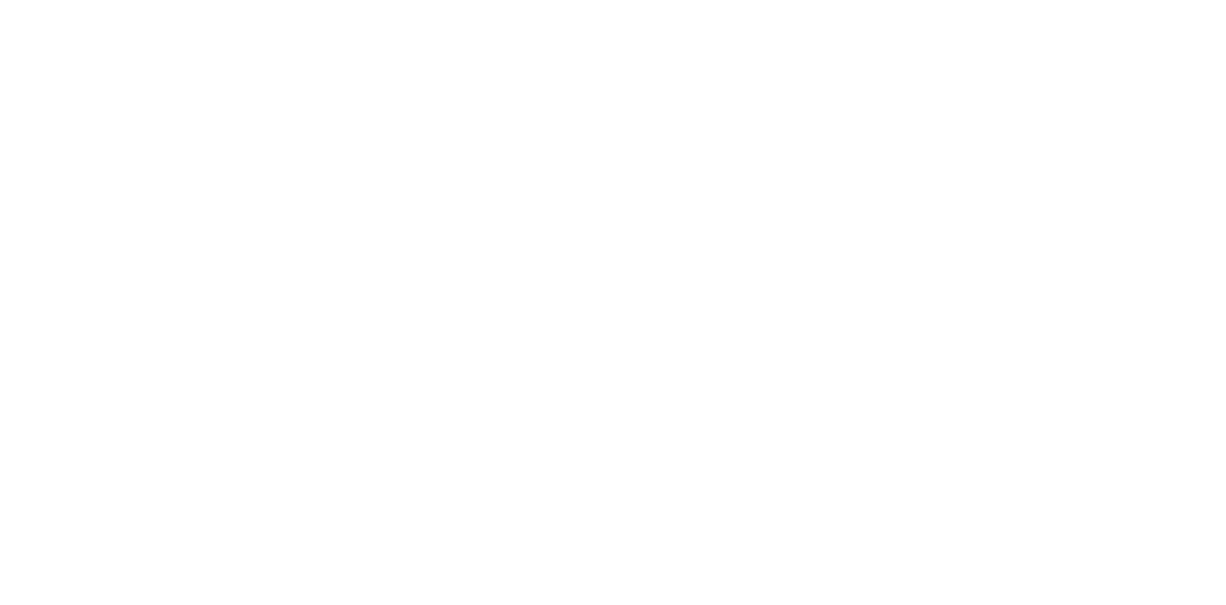 scroll, scrollTop: 0, scrollLeft: 0, axis: both 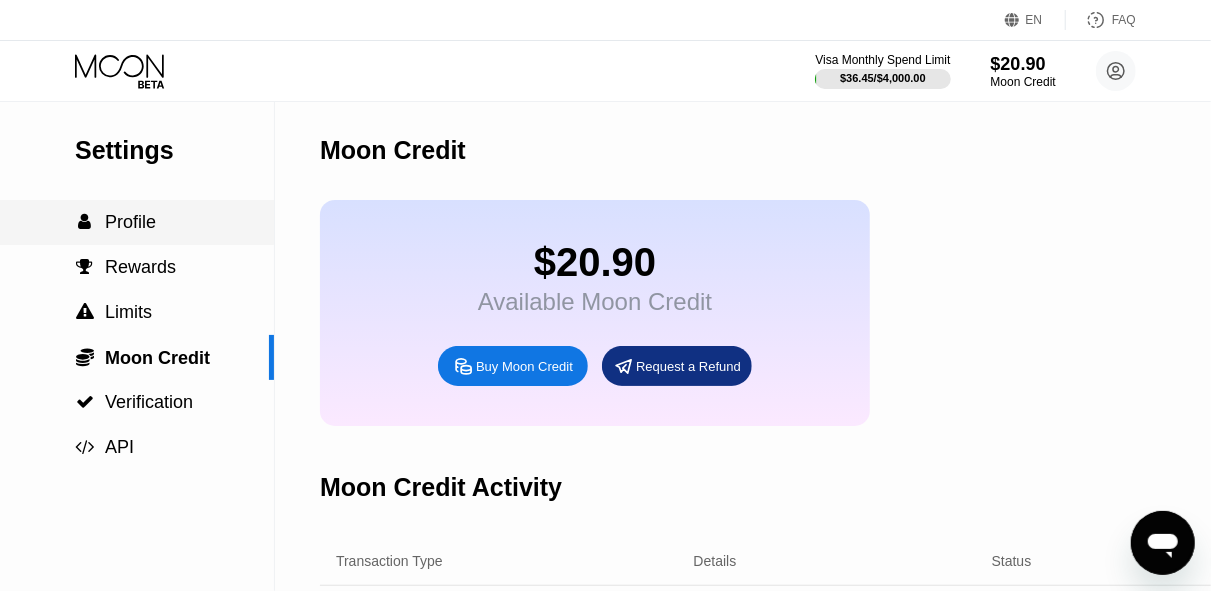 click on "Profile" at bounding box center (130, 222) 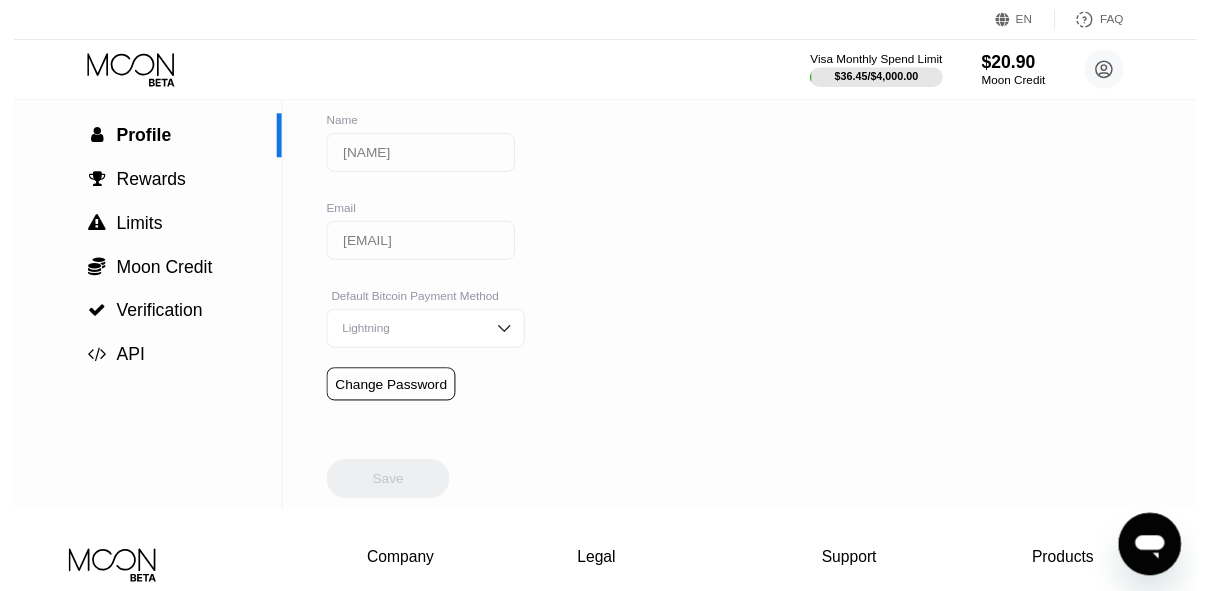 scroll, scrollTop: 0, scrollLeft: 0, axis: both 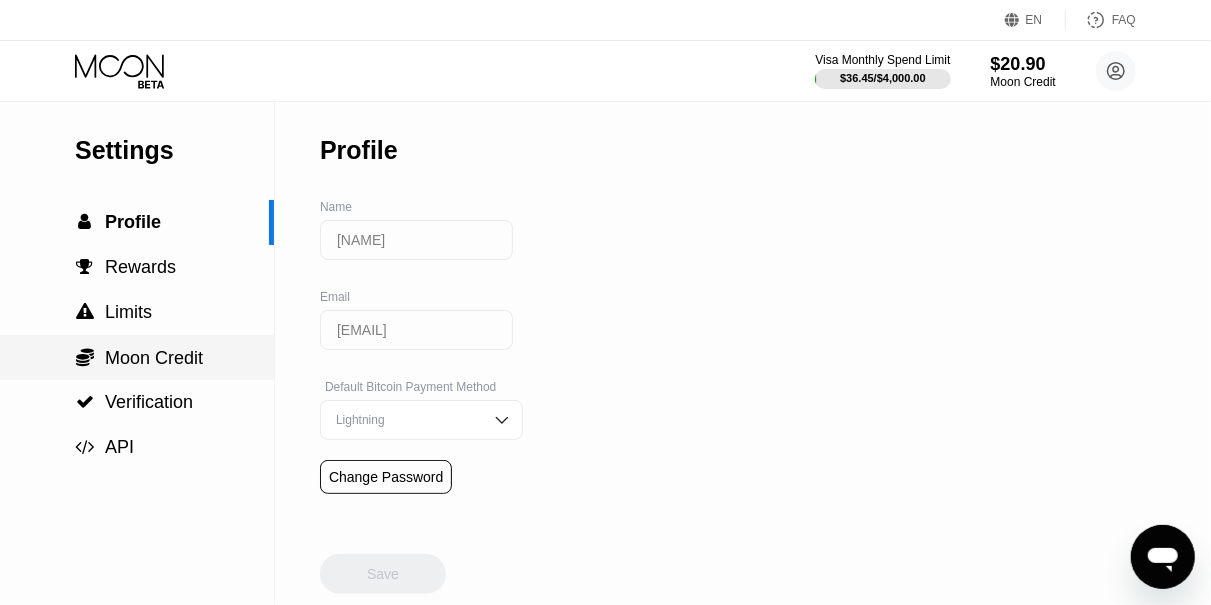 click on " Moon Credit" at bounding box center (137, 357) 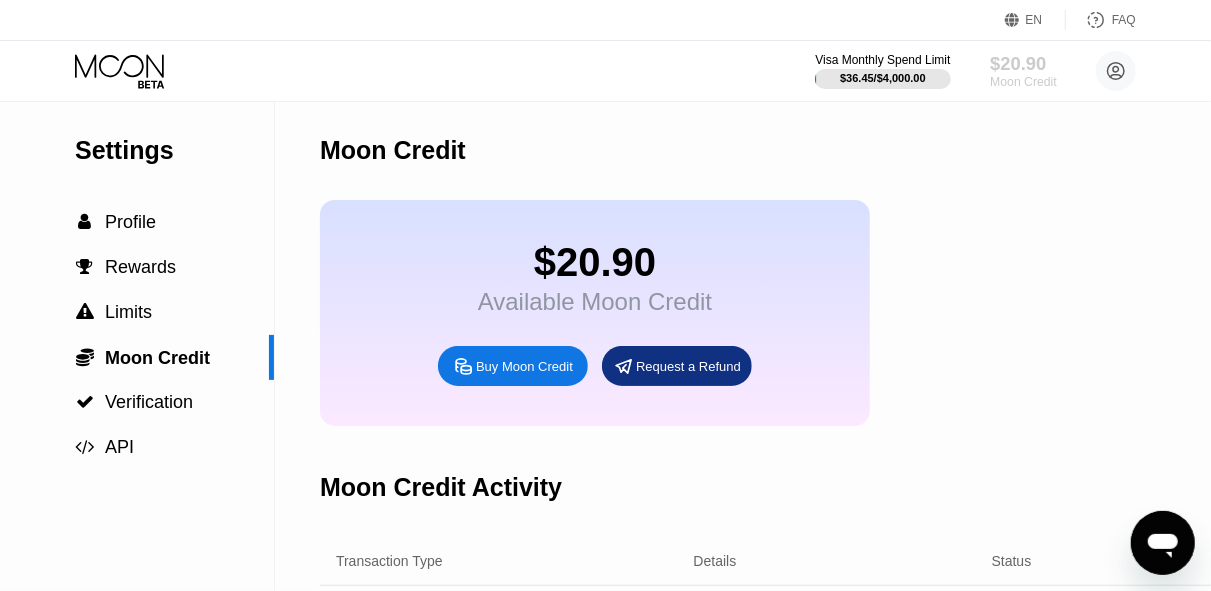 click on "$20.90" at bounding box center (1023, 63) 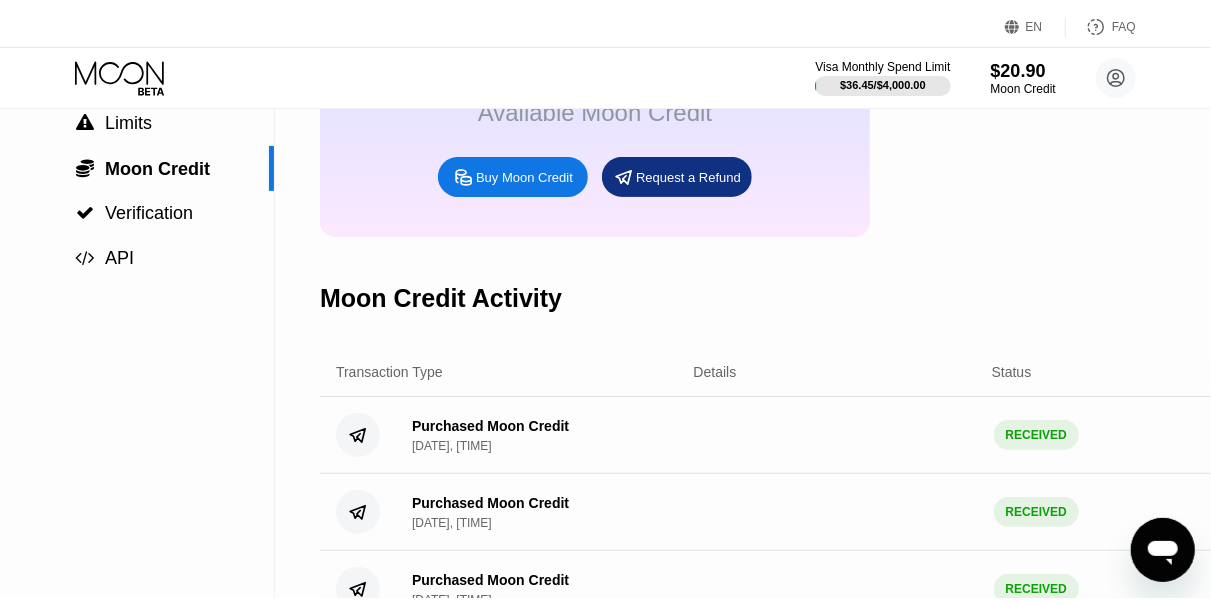 scroll, scrollTop: 0, scrollLeft: 0, axis: both 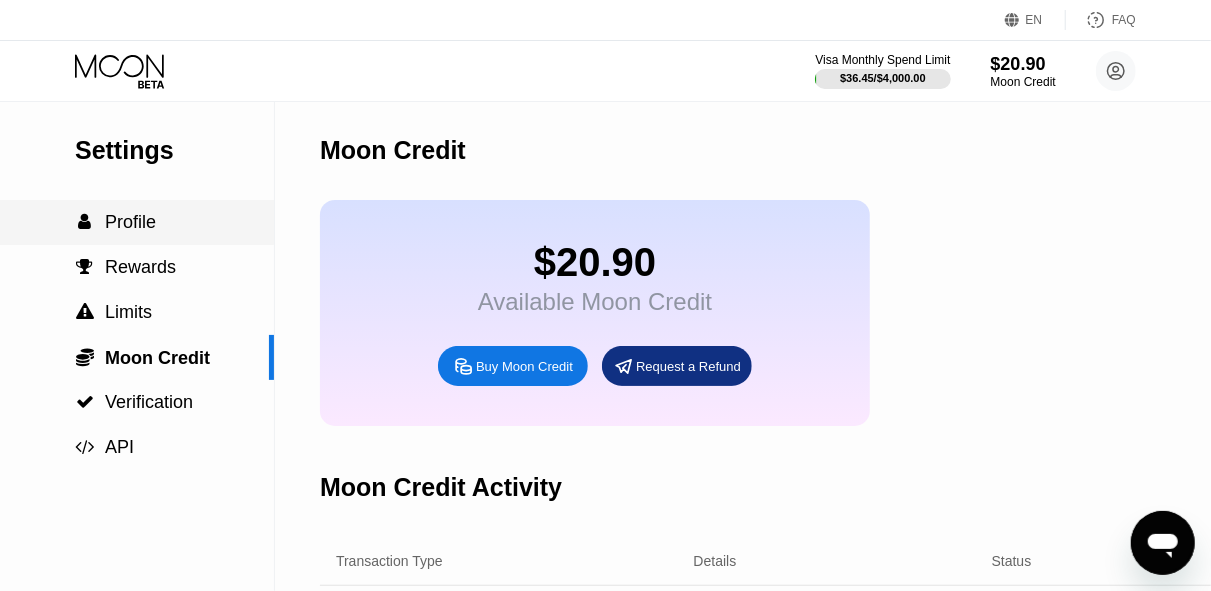 click on "Profile" at bounding box center [130, 222] 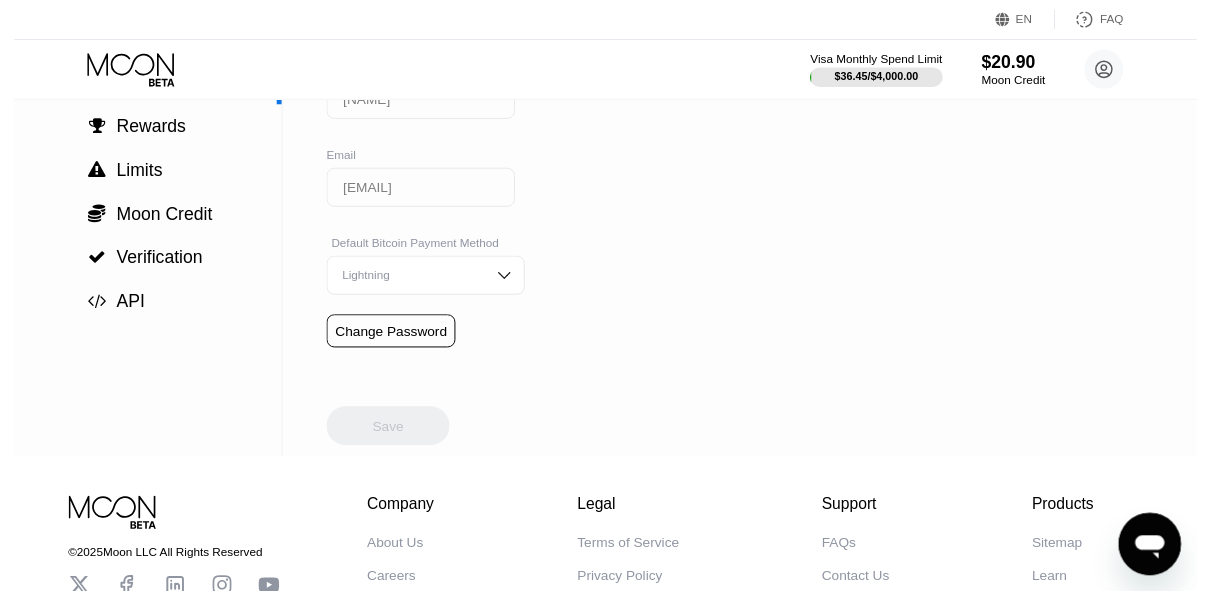 scroll, scrollTop: 0, scrollLeft: 0, axis: both 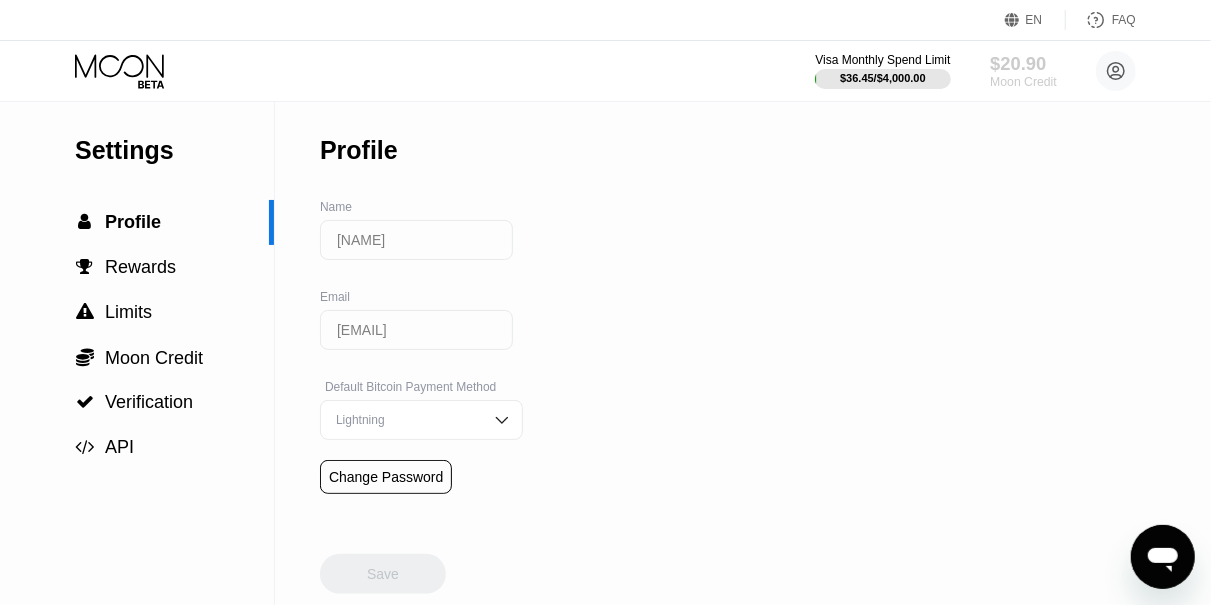 click on "$20.90" at bounding box center [1023, 63] 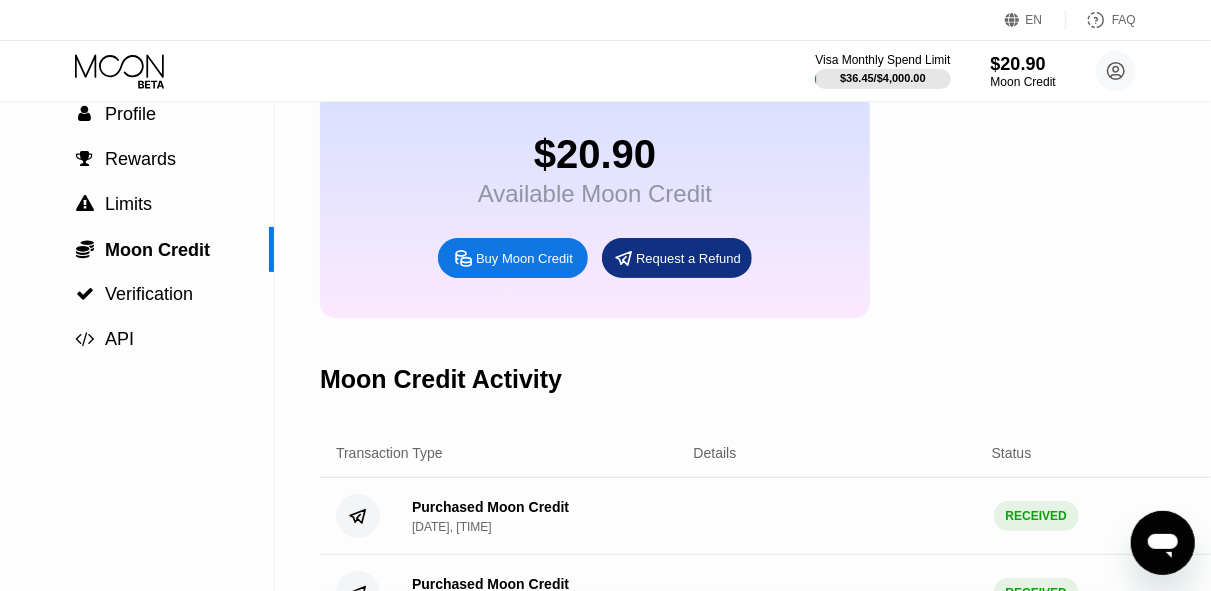 scroll, scrollTop: 104, scrollLeft: 0, axis: vertical 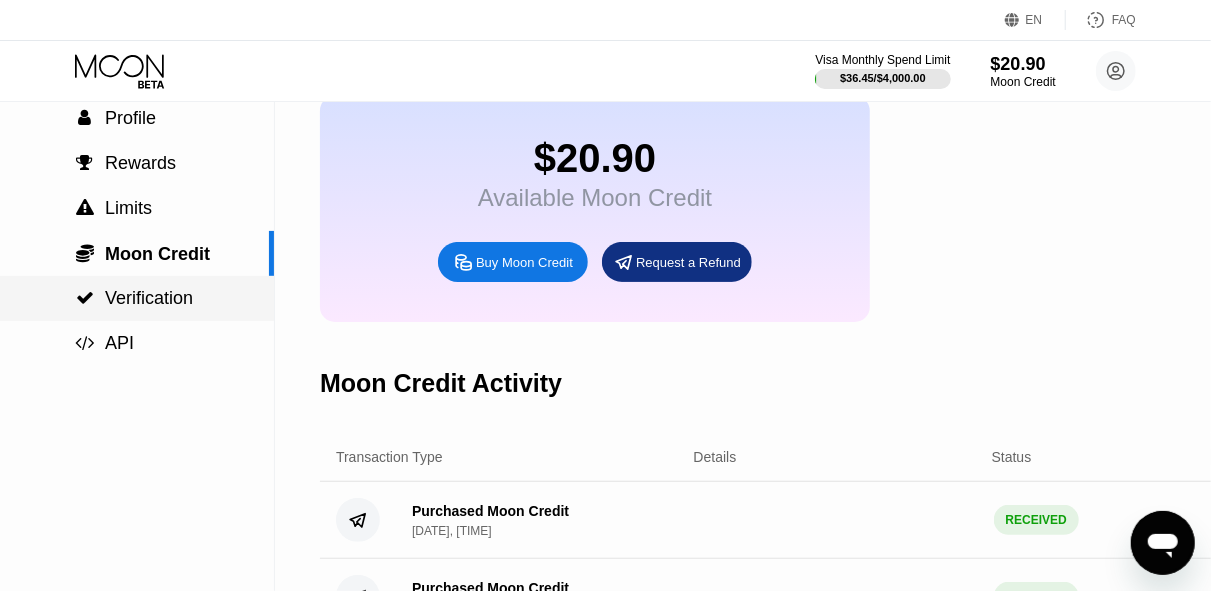 click on "Verification" at bounding box center [149, 298] 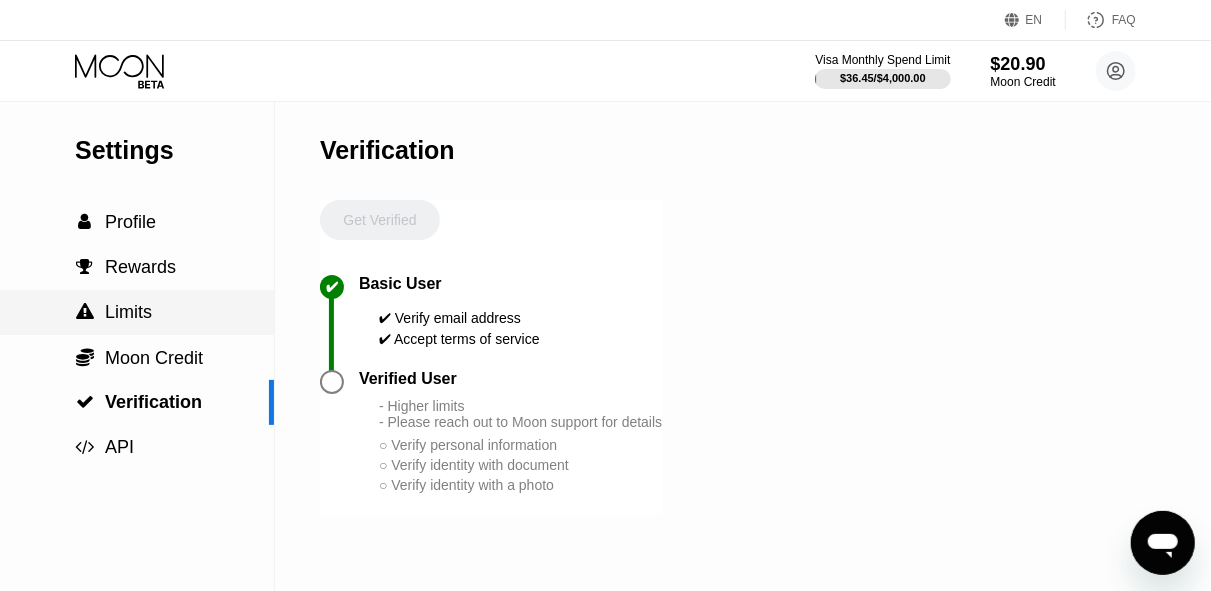 scroll, scrollTop: 0, scrollLeft: 0, axis: both 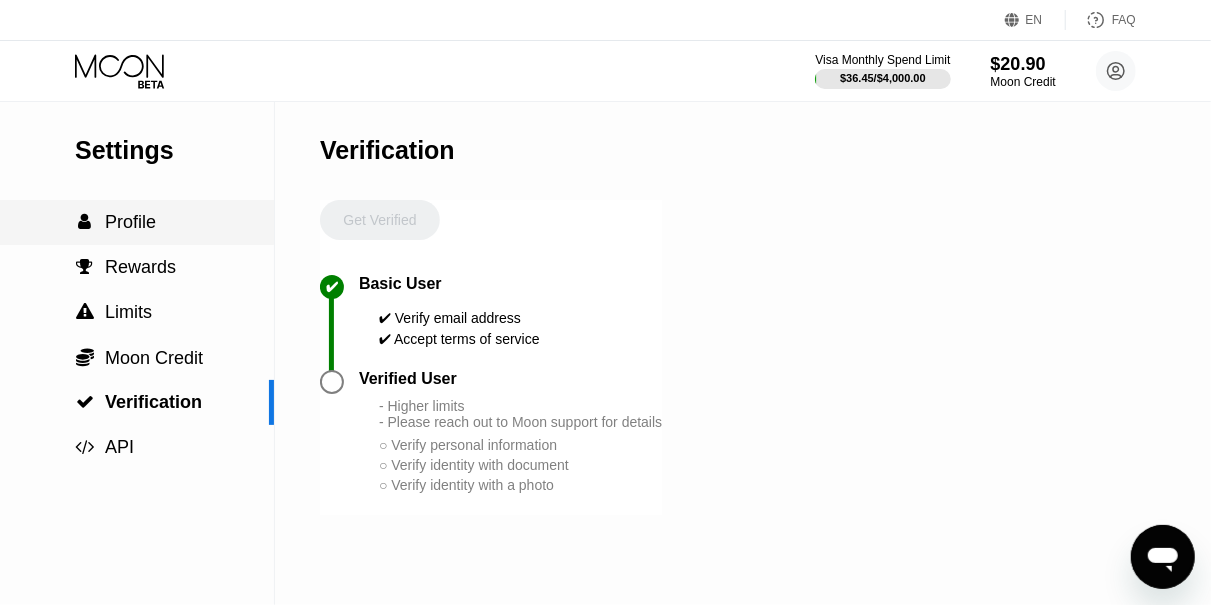 click on "Profile" at bounding box center (130, 222) 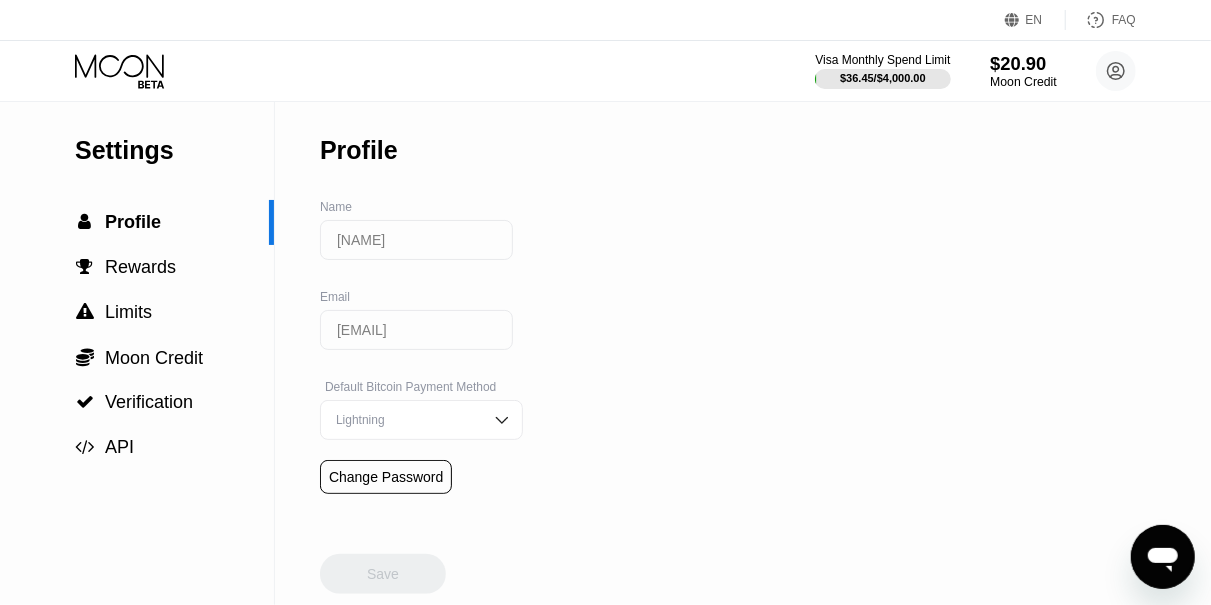 click on "$20.90" at bounding box center (1023, 63) 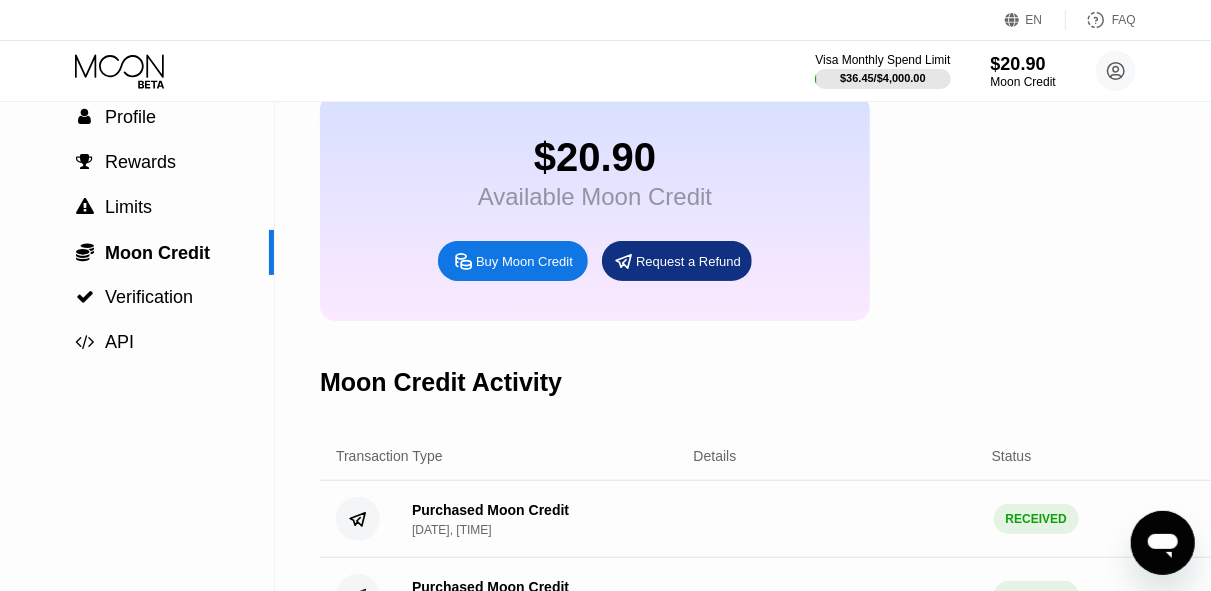 scroll, scrollTop: 104, scrollLeft: 0, axis: vertical 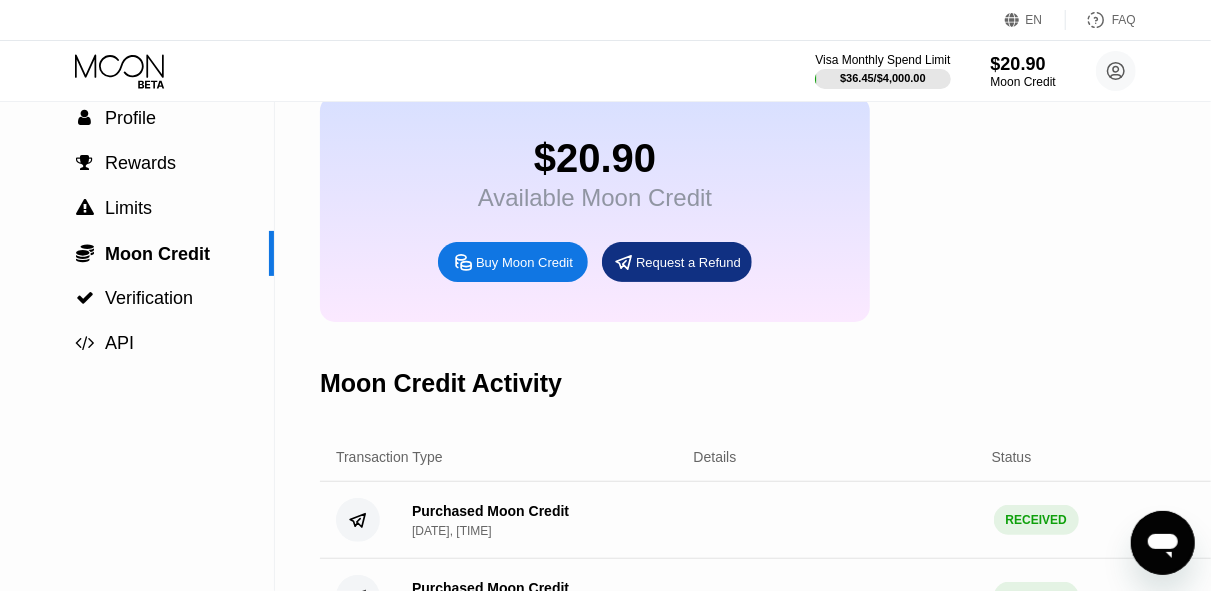 click on "Available Moon Credit" at bounding box center (595, 198) 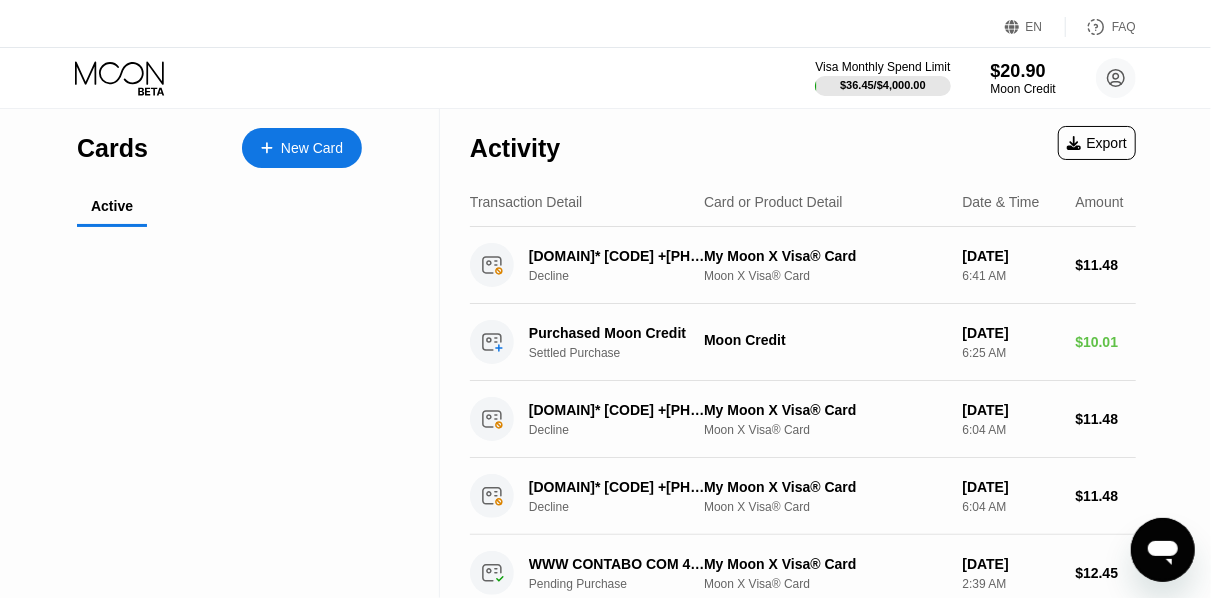 scroll, scrollTop: 0, scrollLeft: 0, axis: both 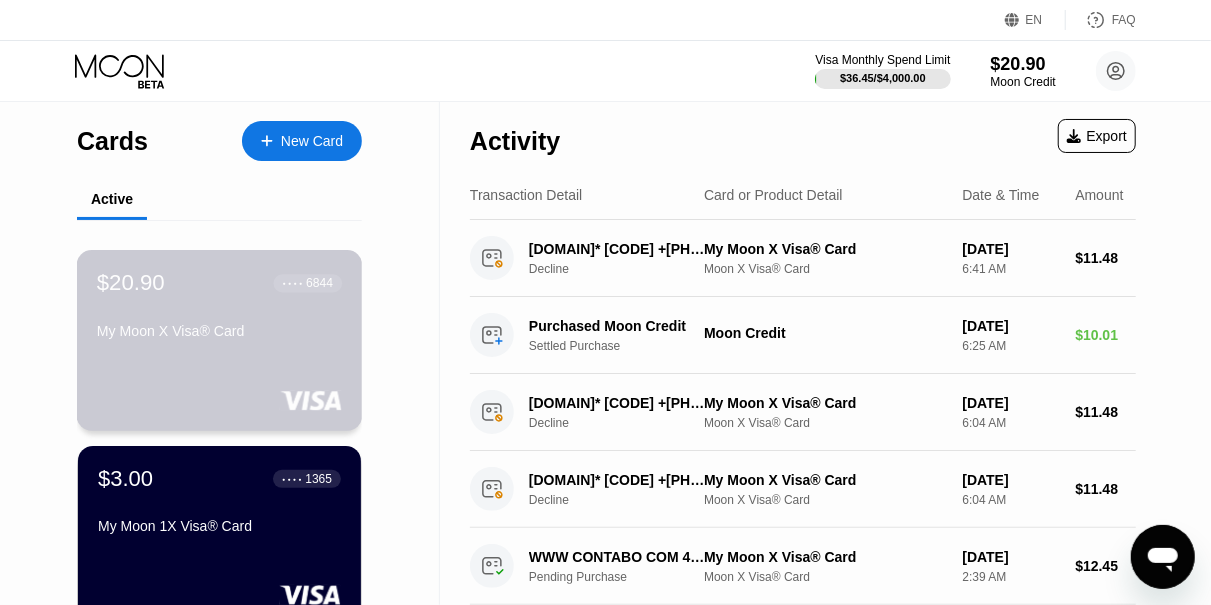 click on "$20.90 ● ● ● ● 6844 My Moon X Visa® Card" at bounding box center (220, 340) 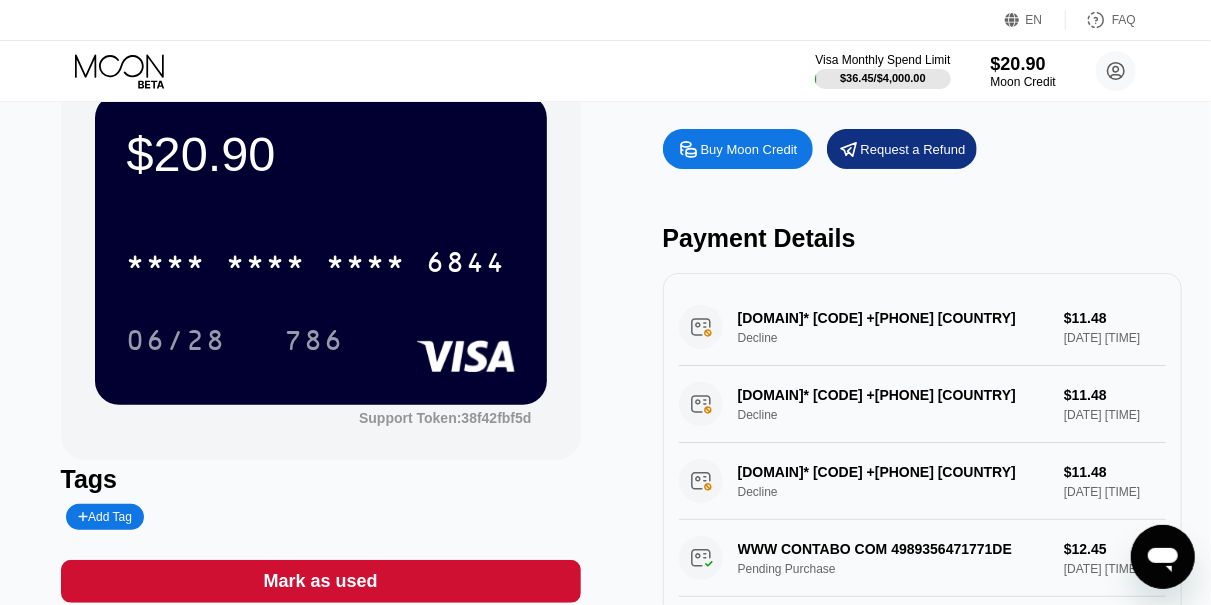 scroll, scrollTop: 67, scrollLeft: 0, axis: vertical 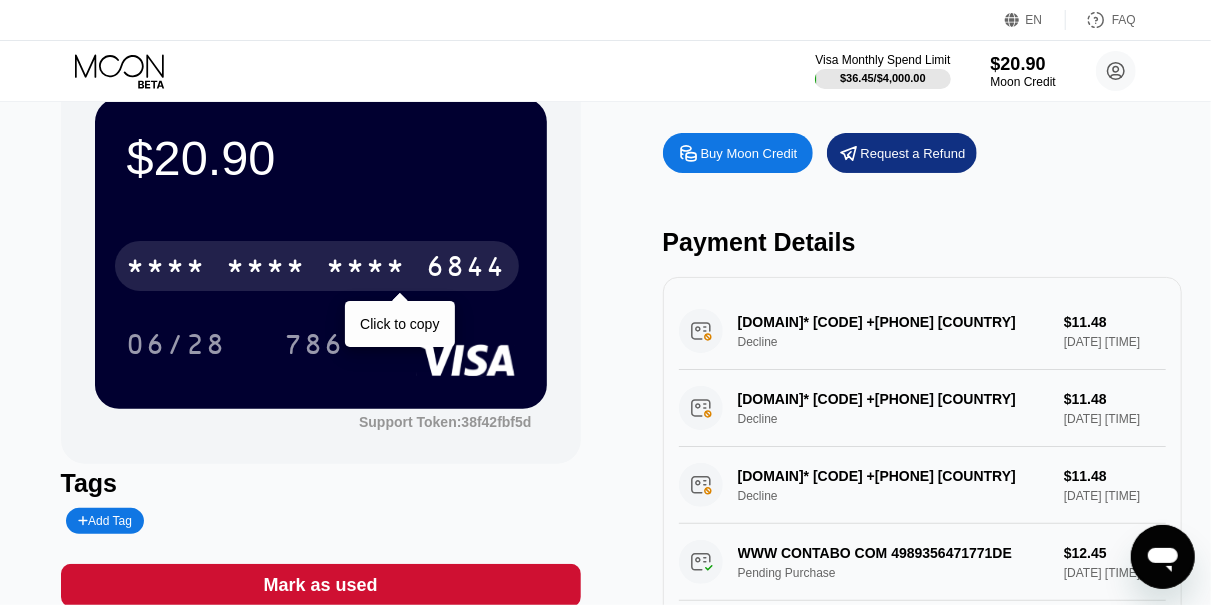 click on "* * * *" at bounding box center (367, 269) 